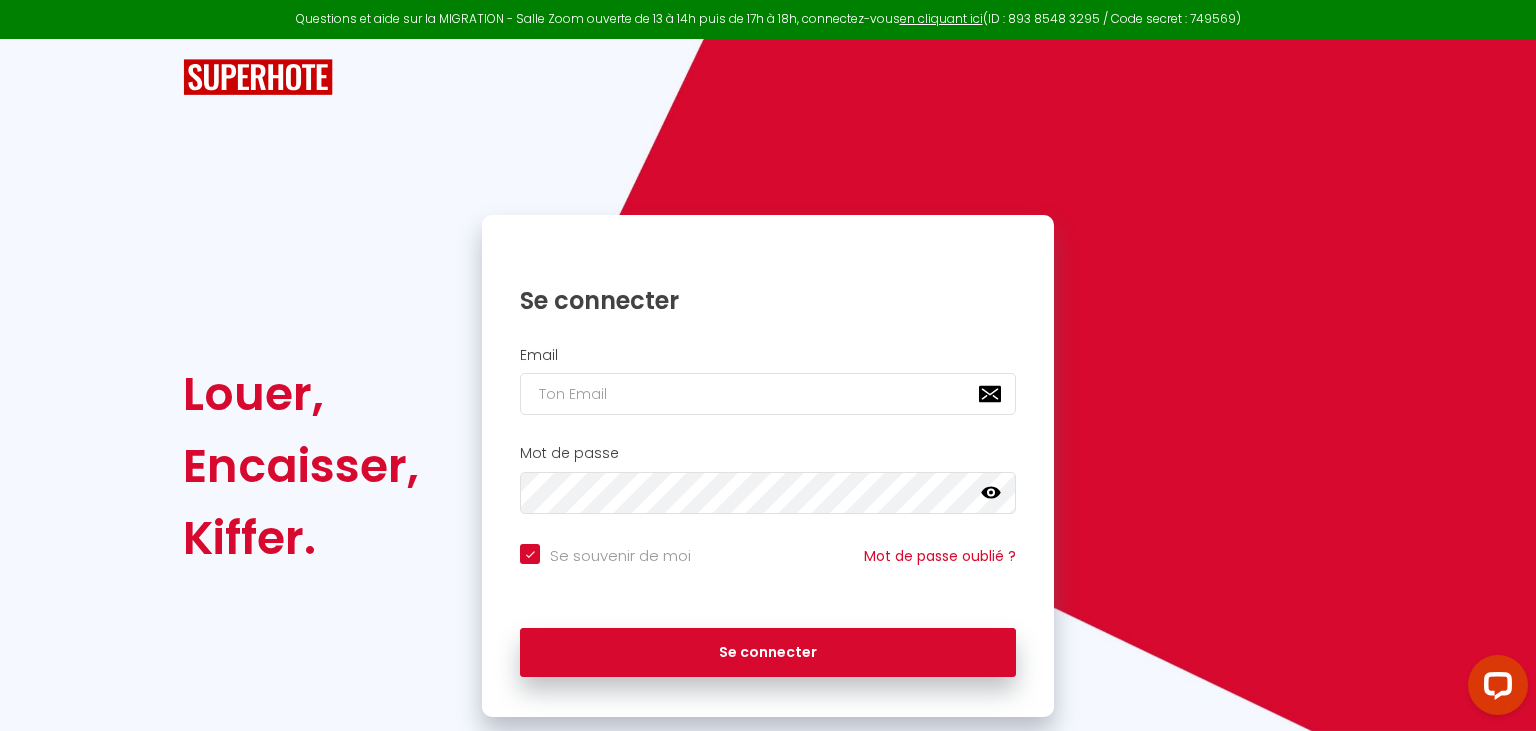 scroll, scrollTop: 0, scrollLeft: 0, axis: both 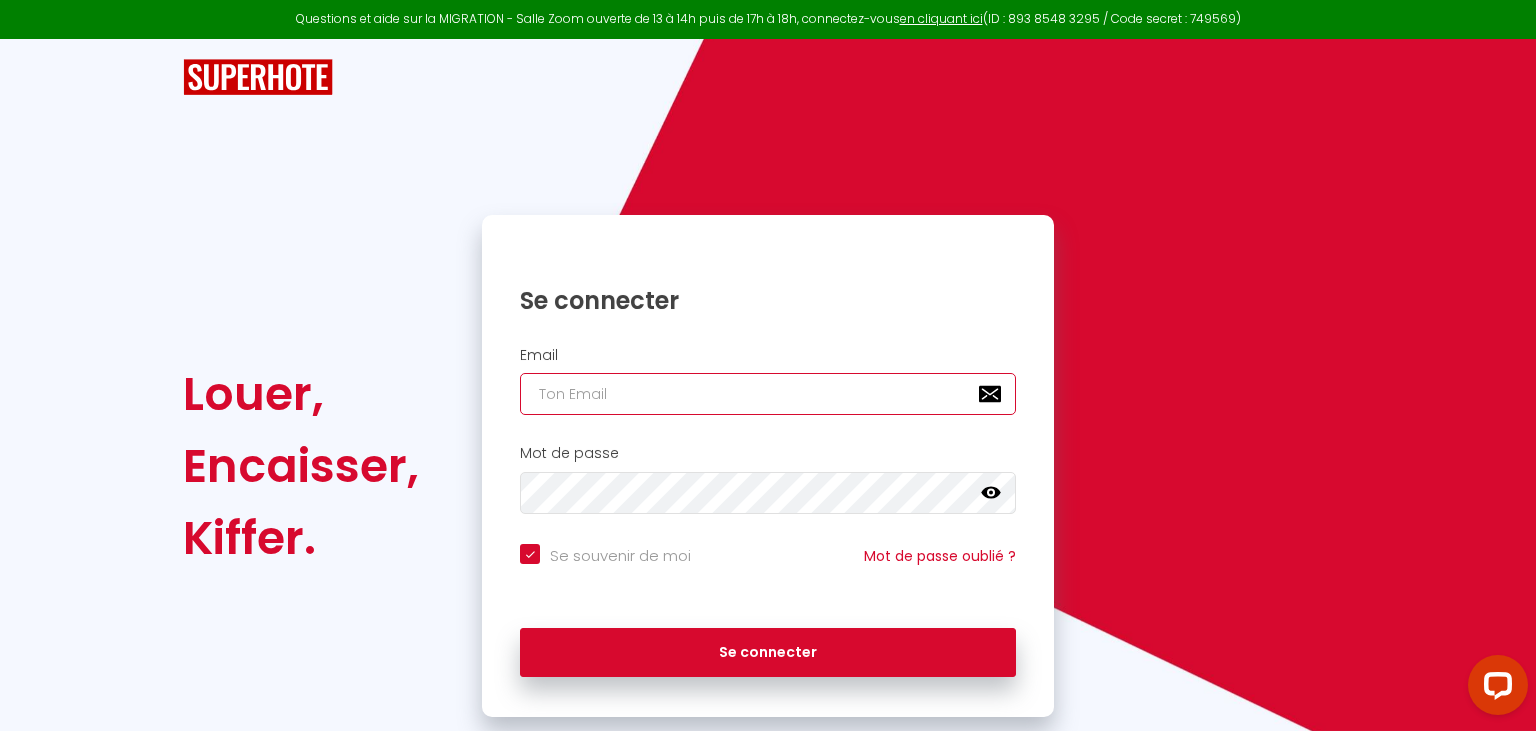 click at bounding box center [768, 394] 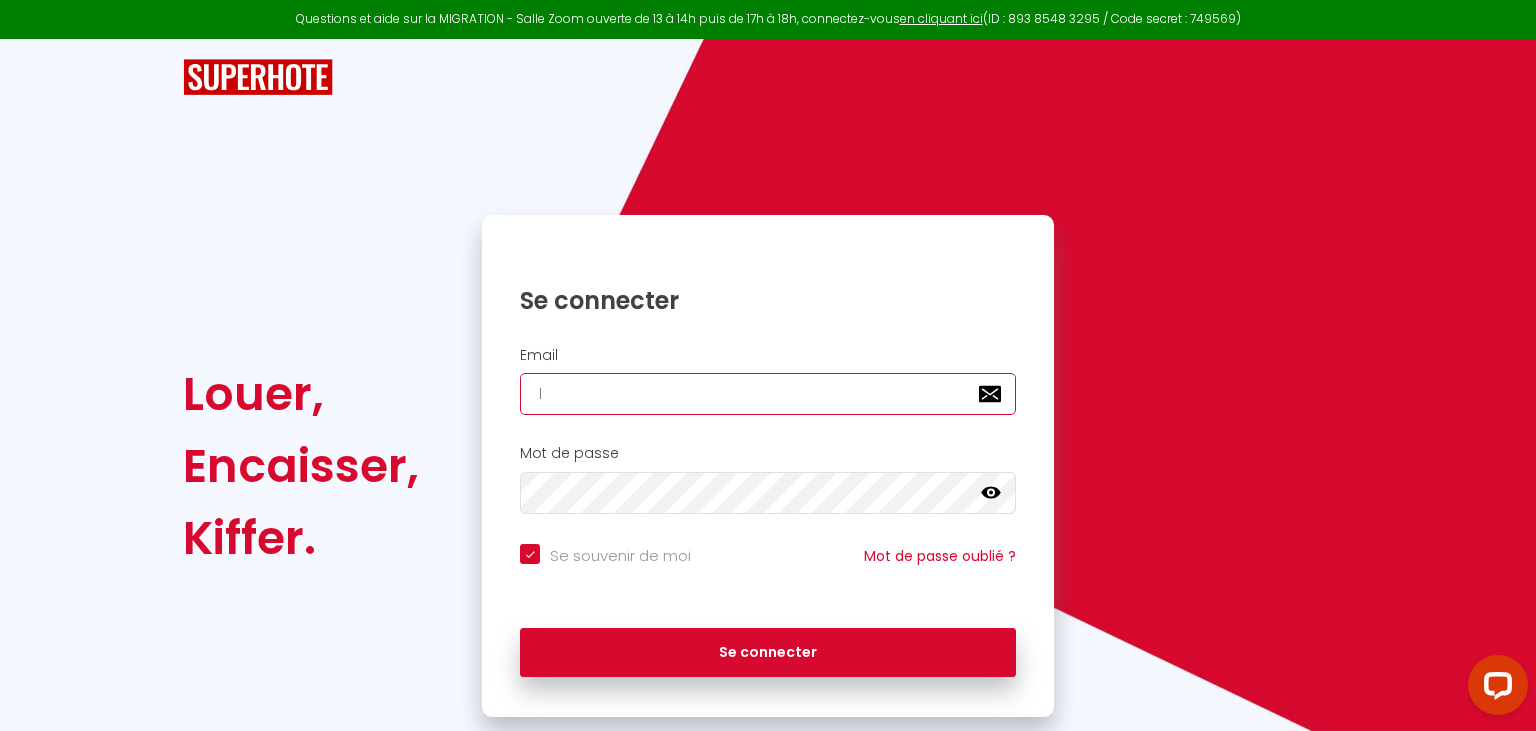 checkbox on "true" 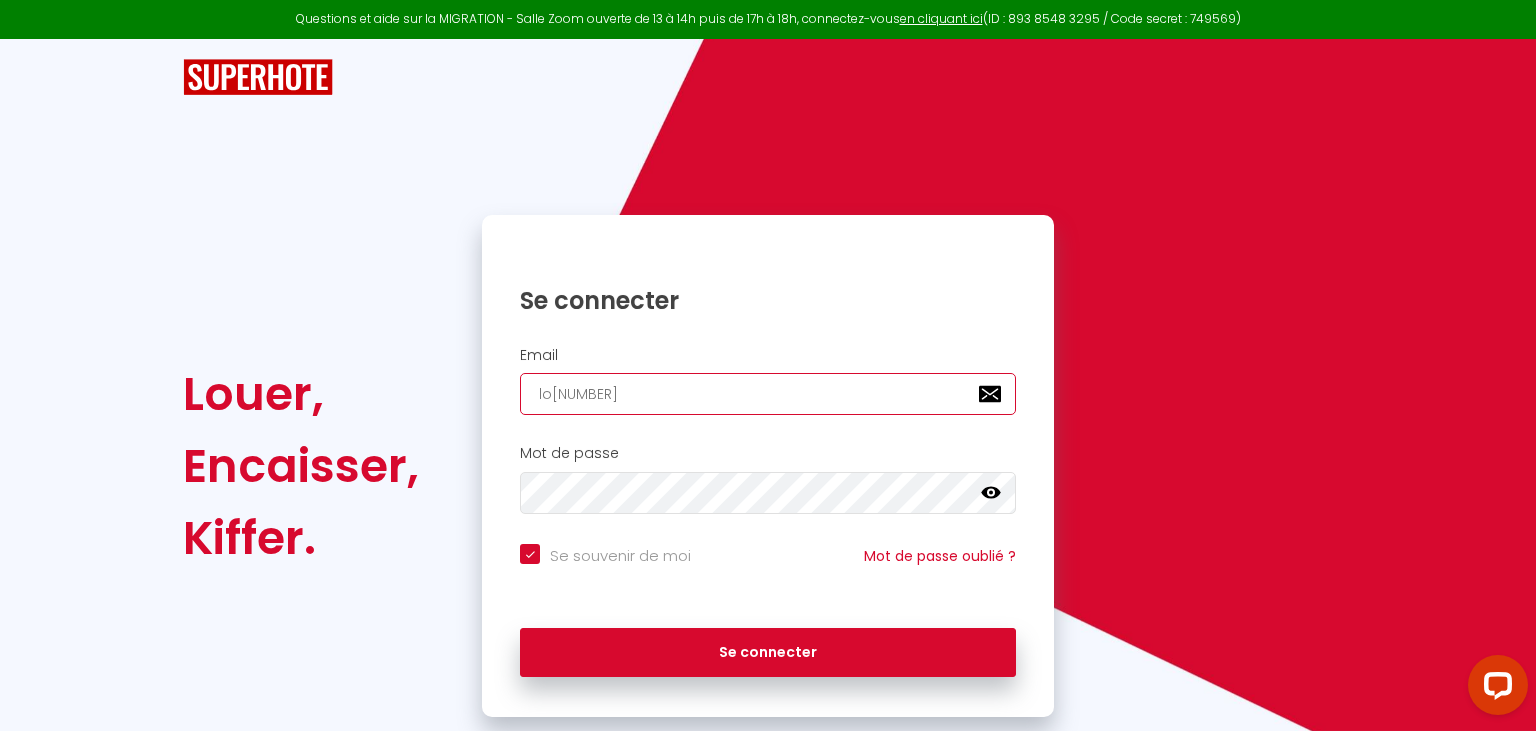 checkbox on "true" 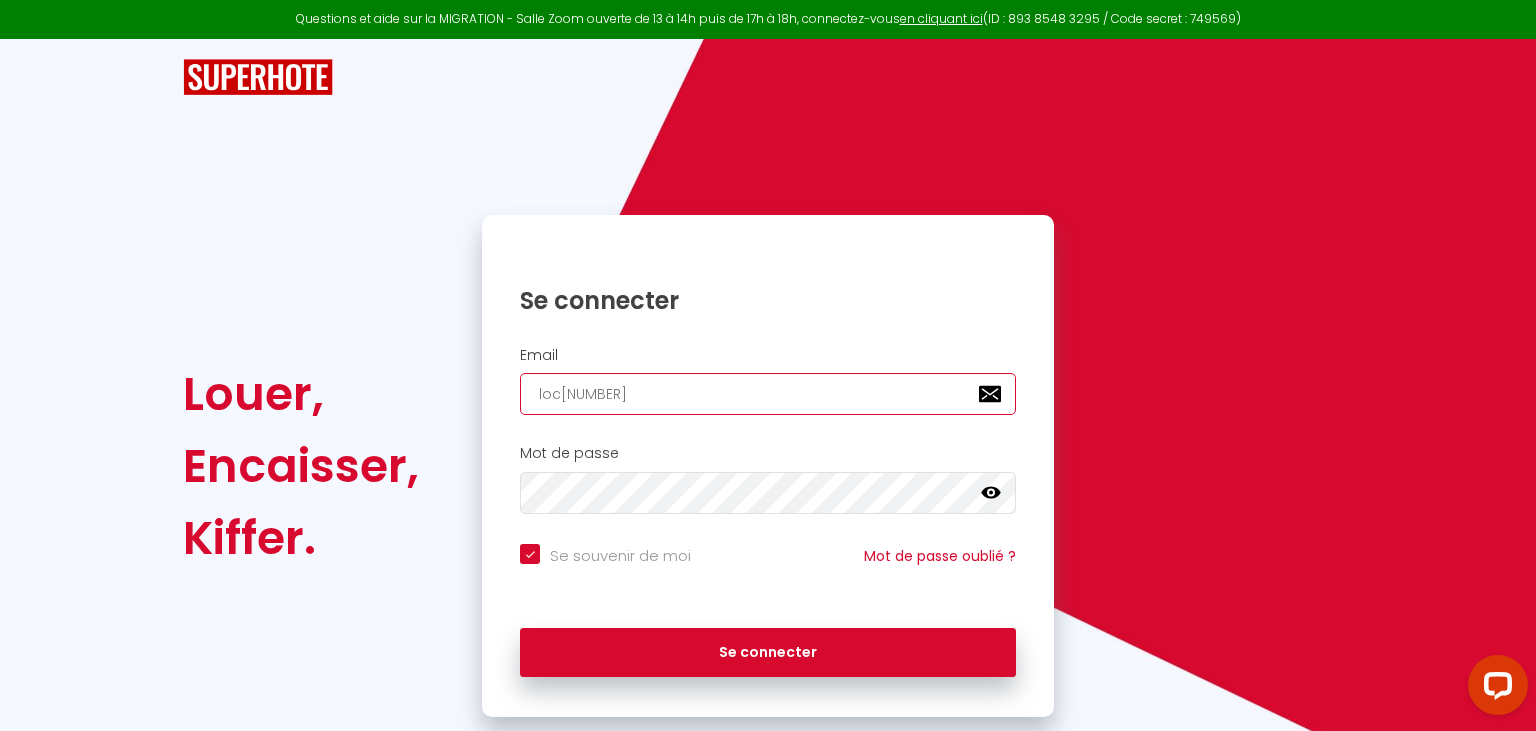 checkbox on "true" 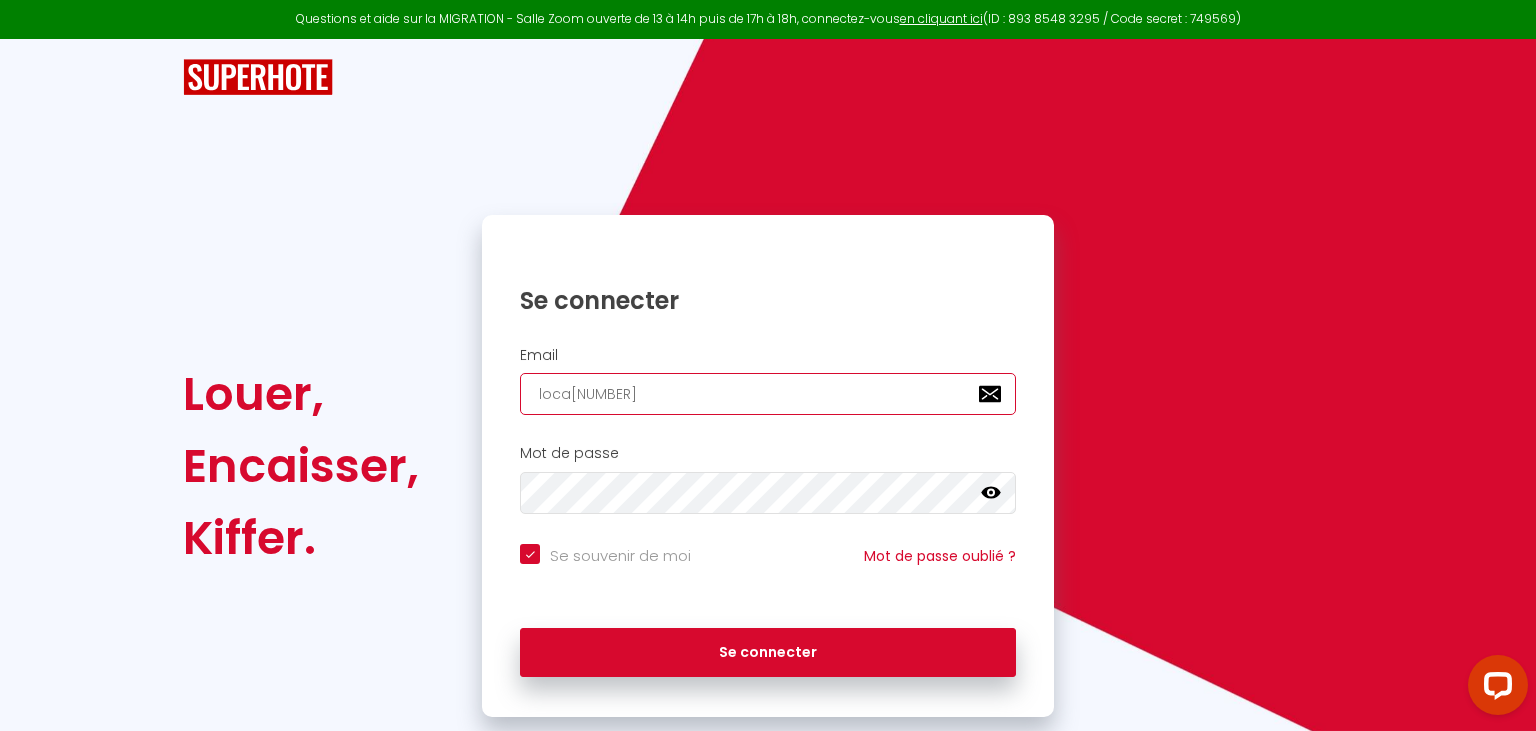 checkbox on "true" 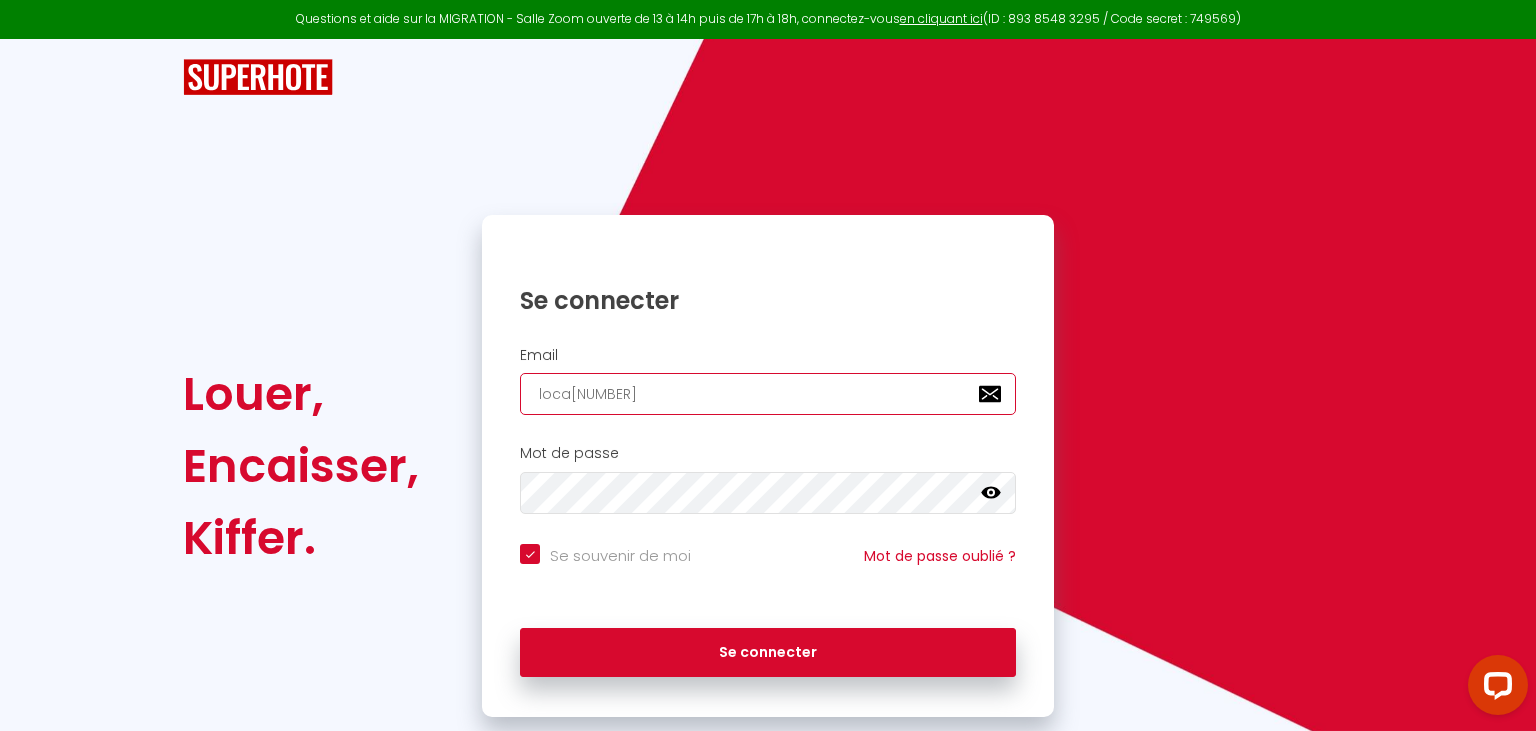 type on "locat[NUMBER]" 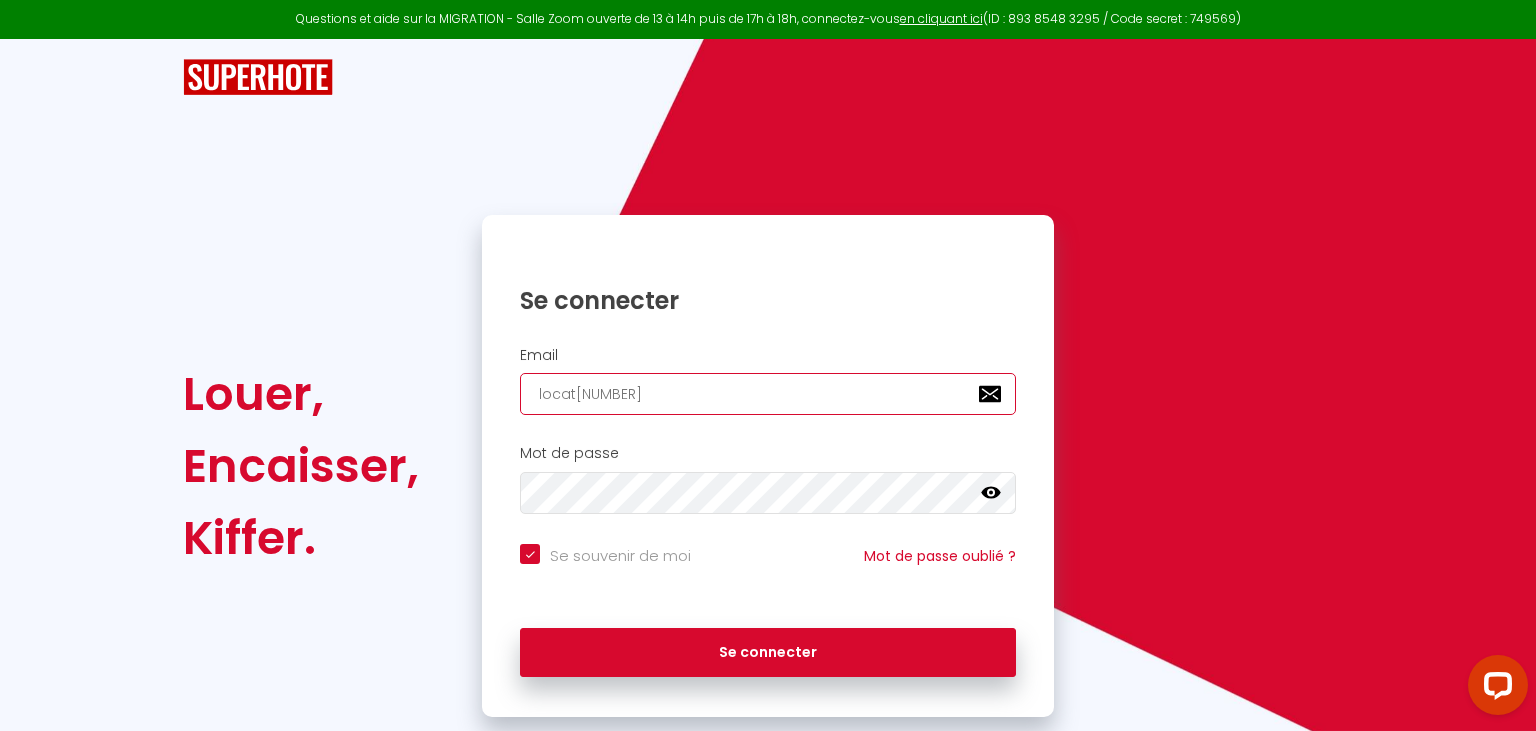 checkbox on "true" 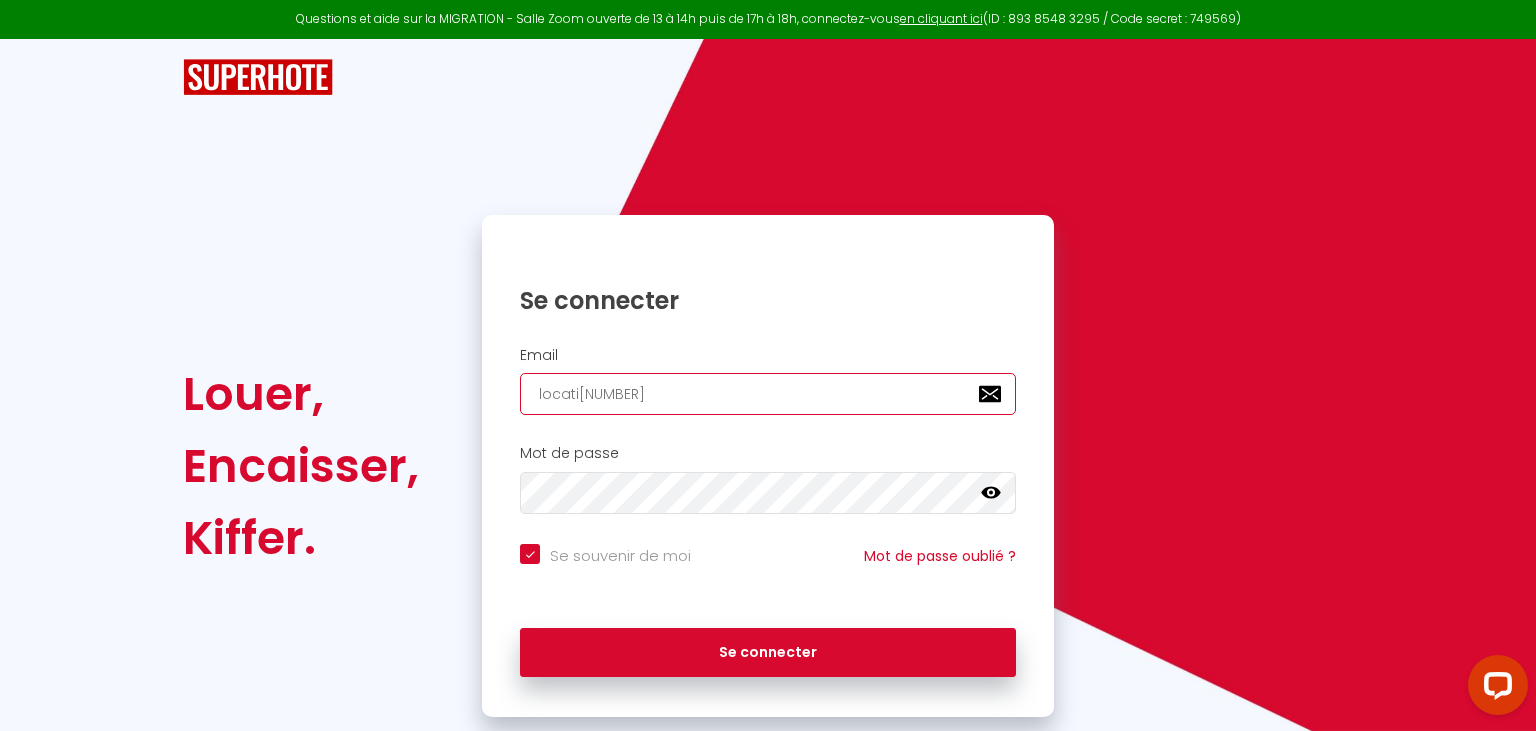 checkbox on "true" 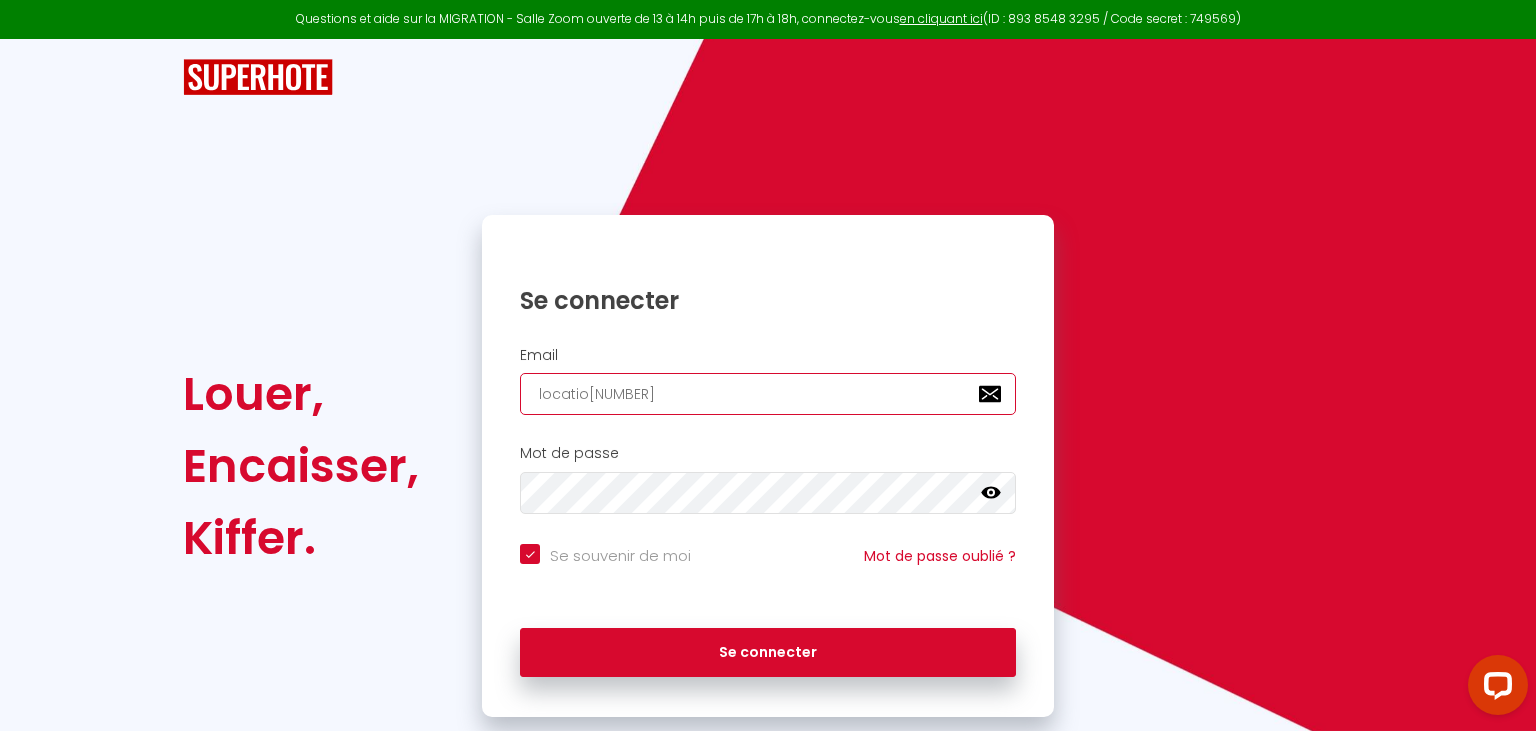 checkbox on "true" 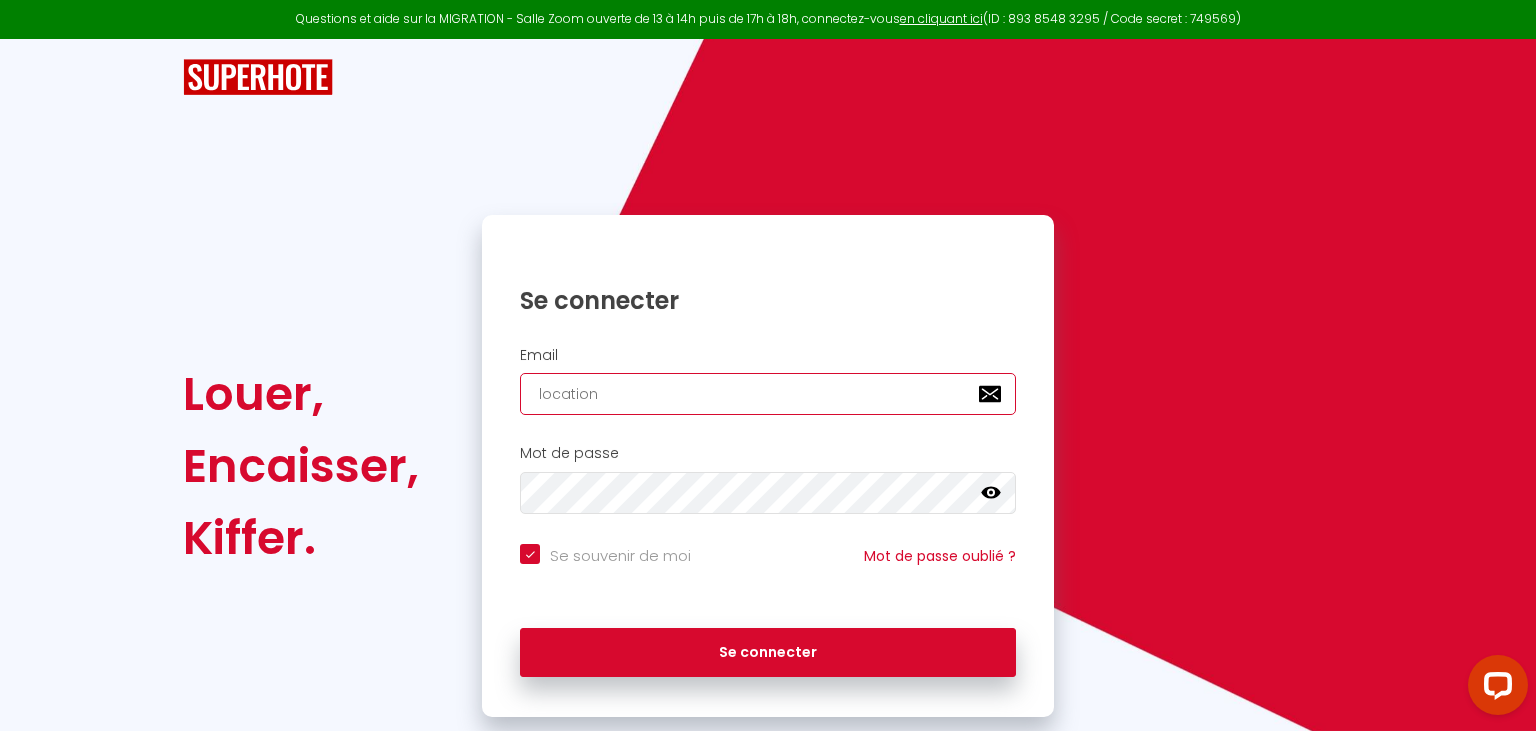 checkbox on "true" 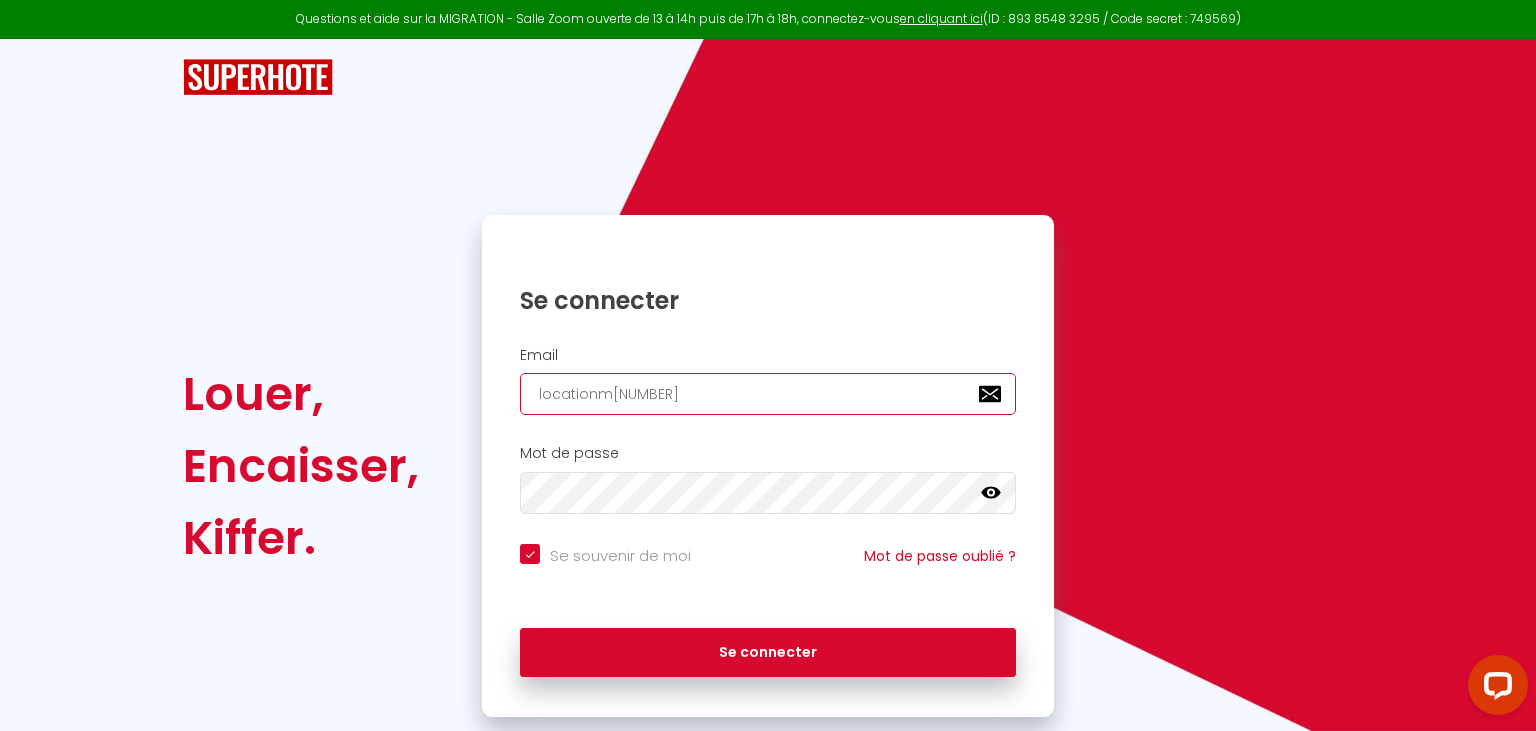 checkbox on "true" 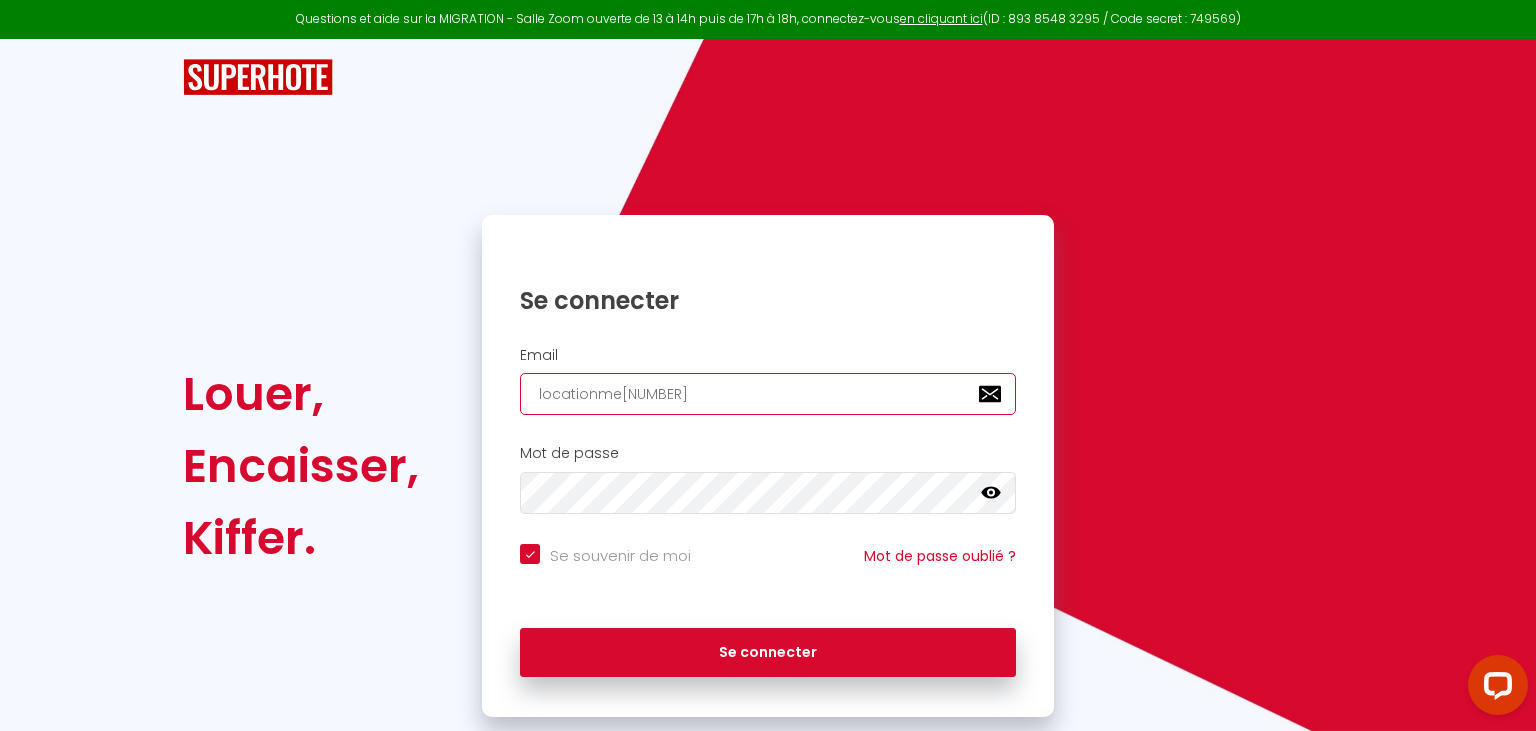 checkbox on "true" 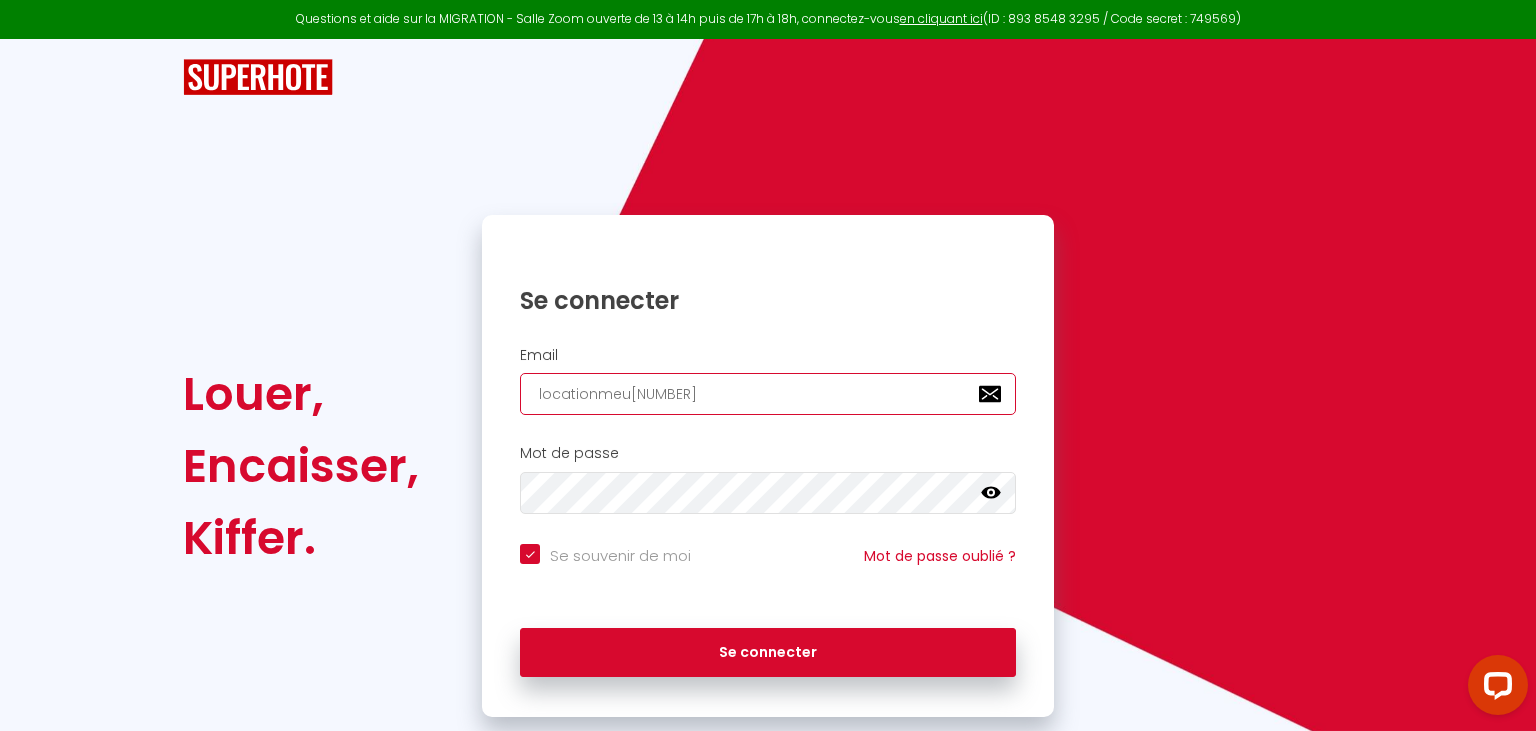 checkbox on "true" 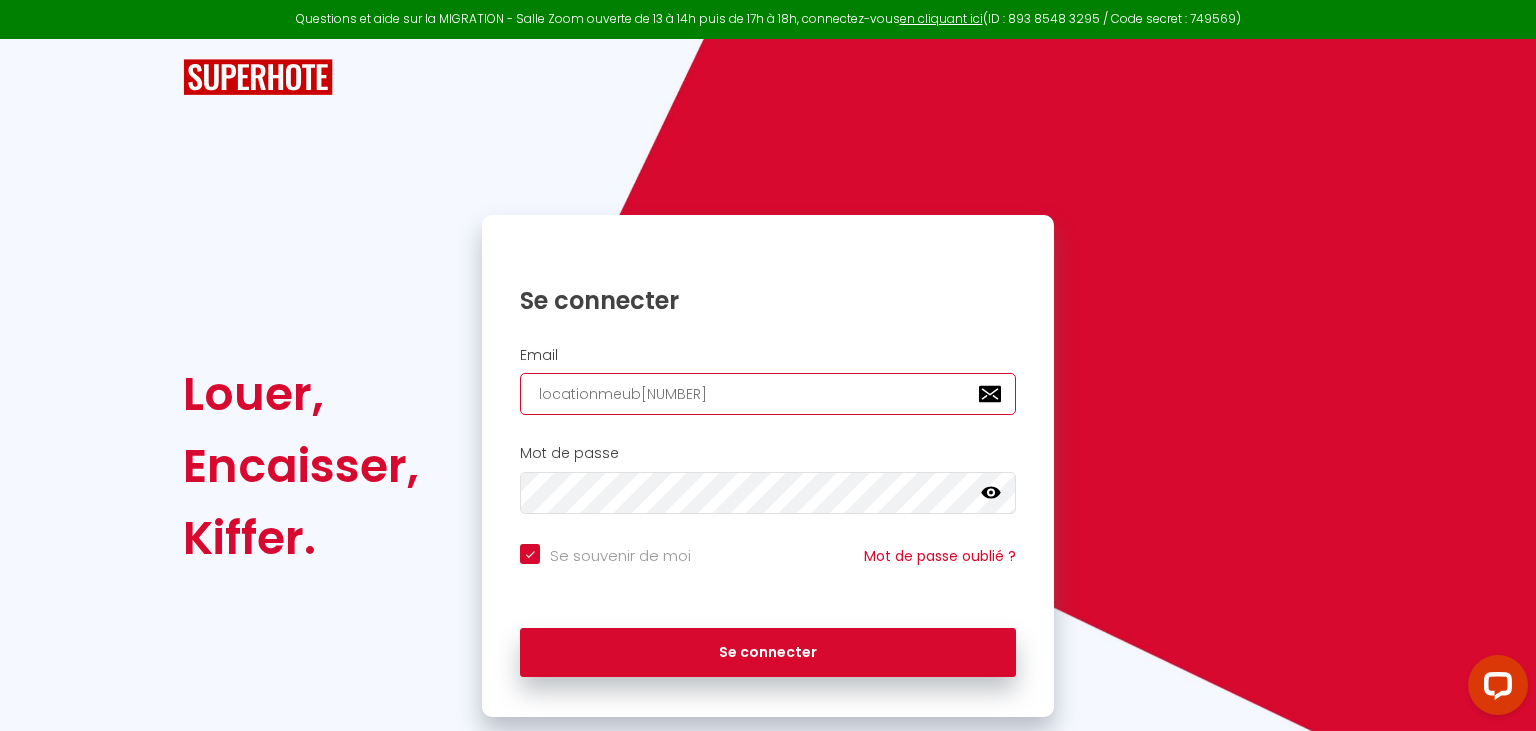checkbox on "true" 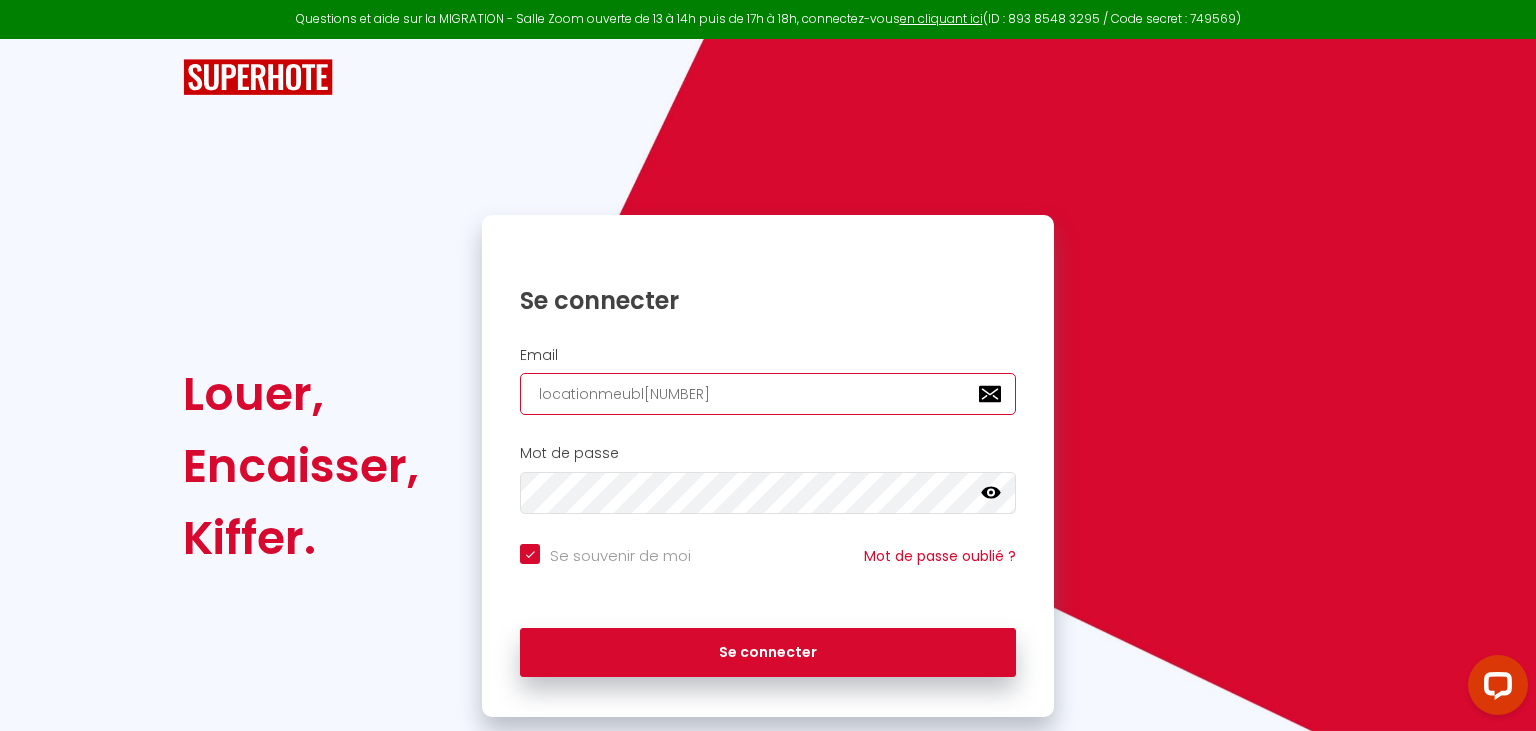 checkbox on "true" 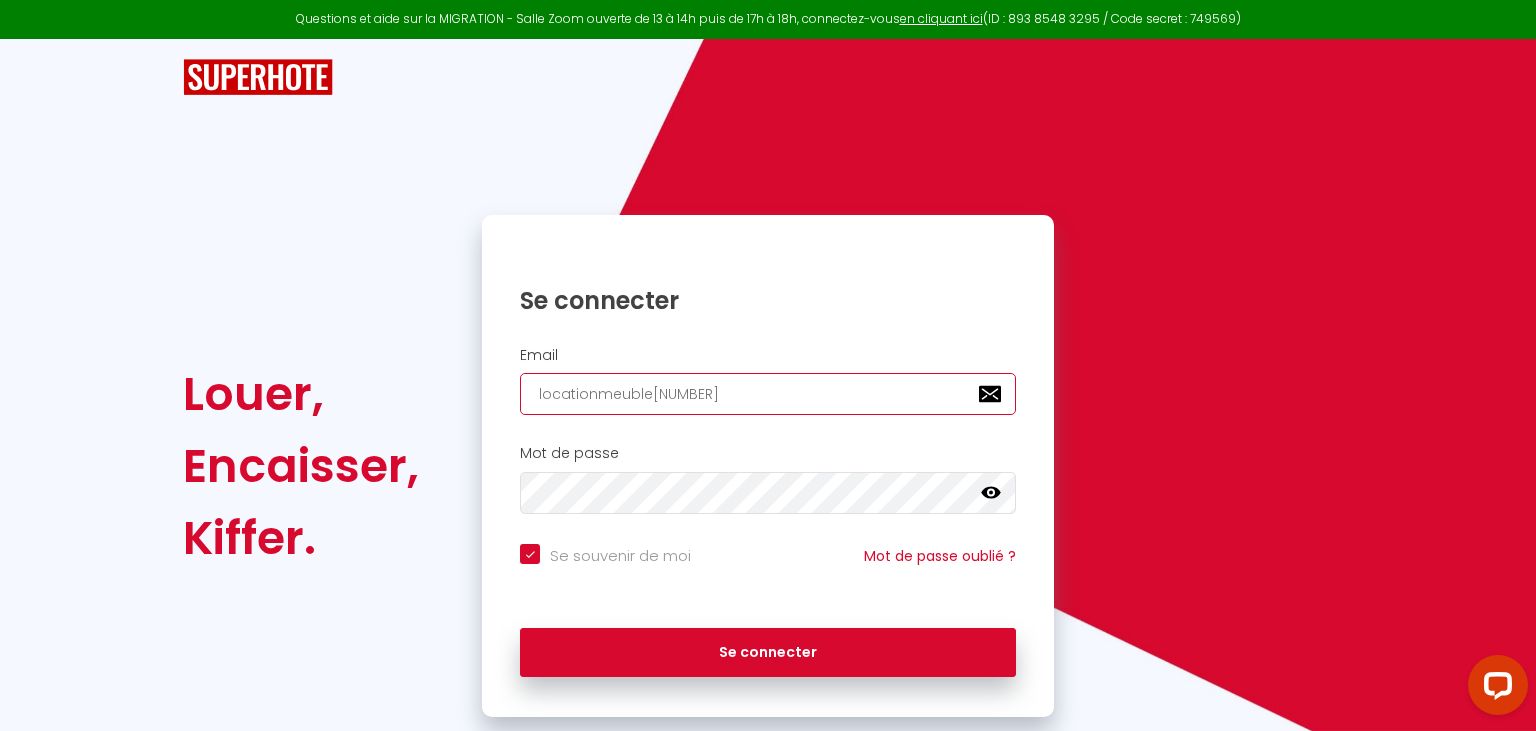 checkbox on "true" 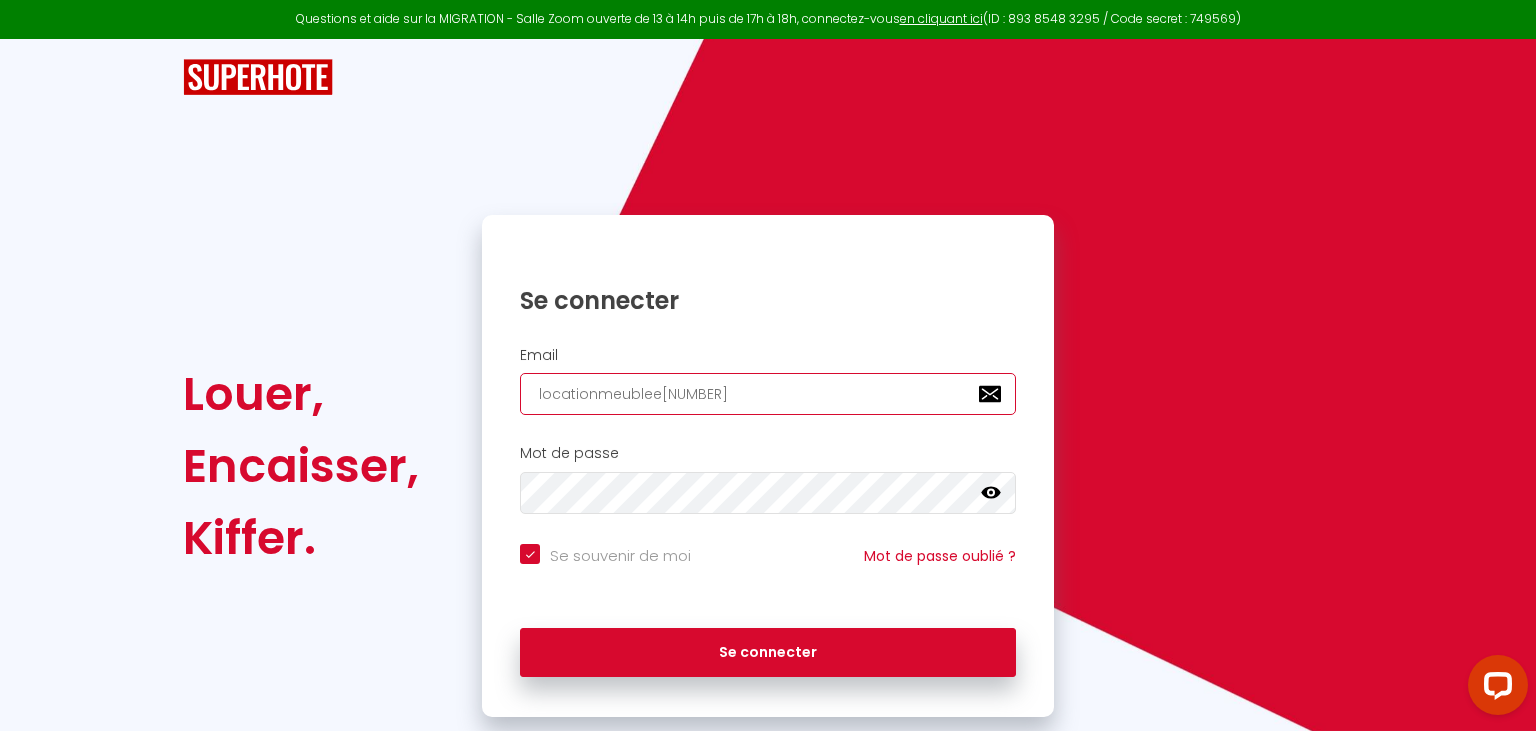 checkbox on "true" 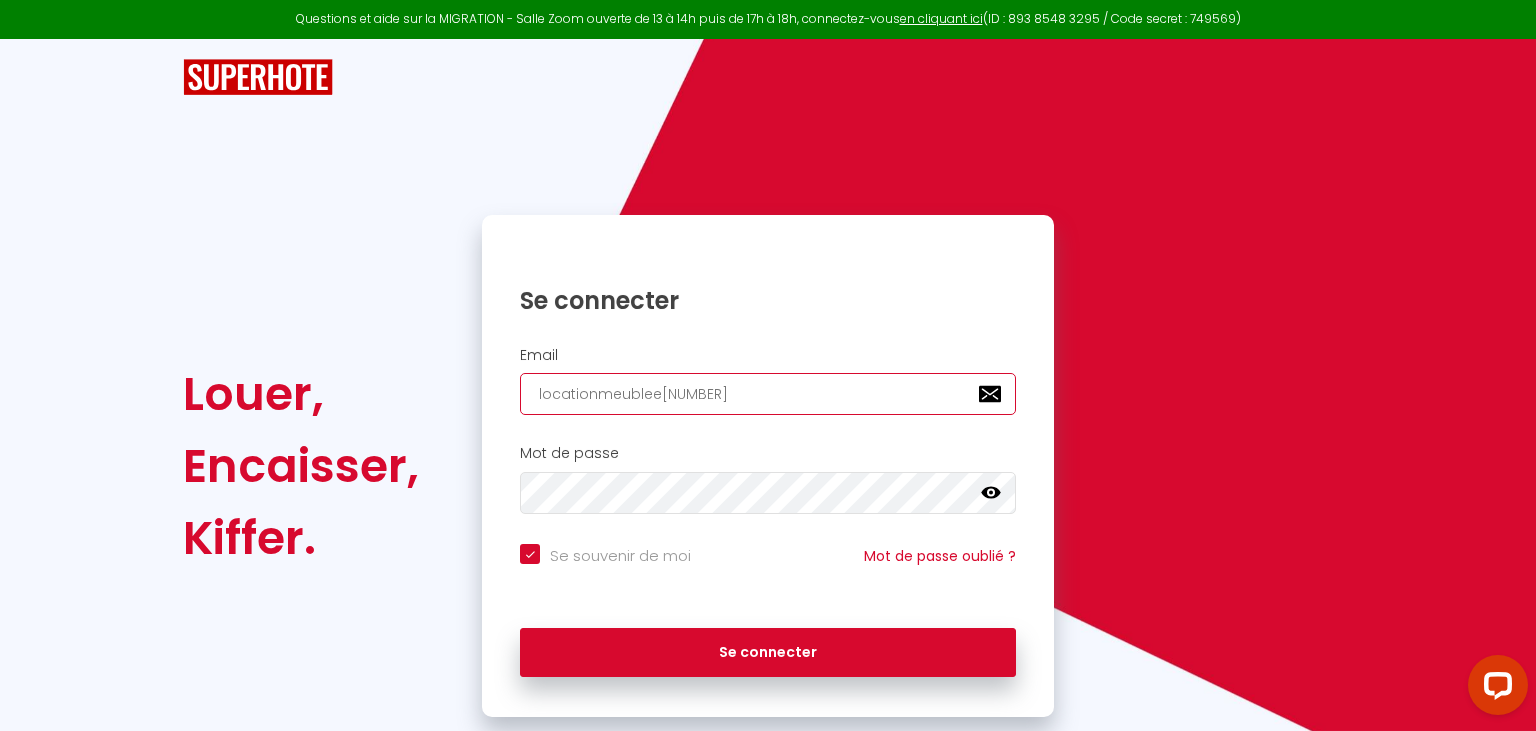 type on "[EMAIL]" 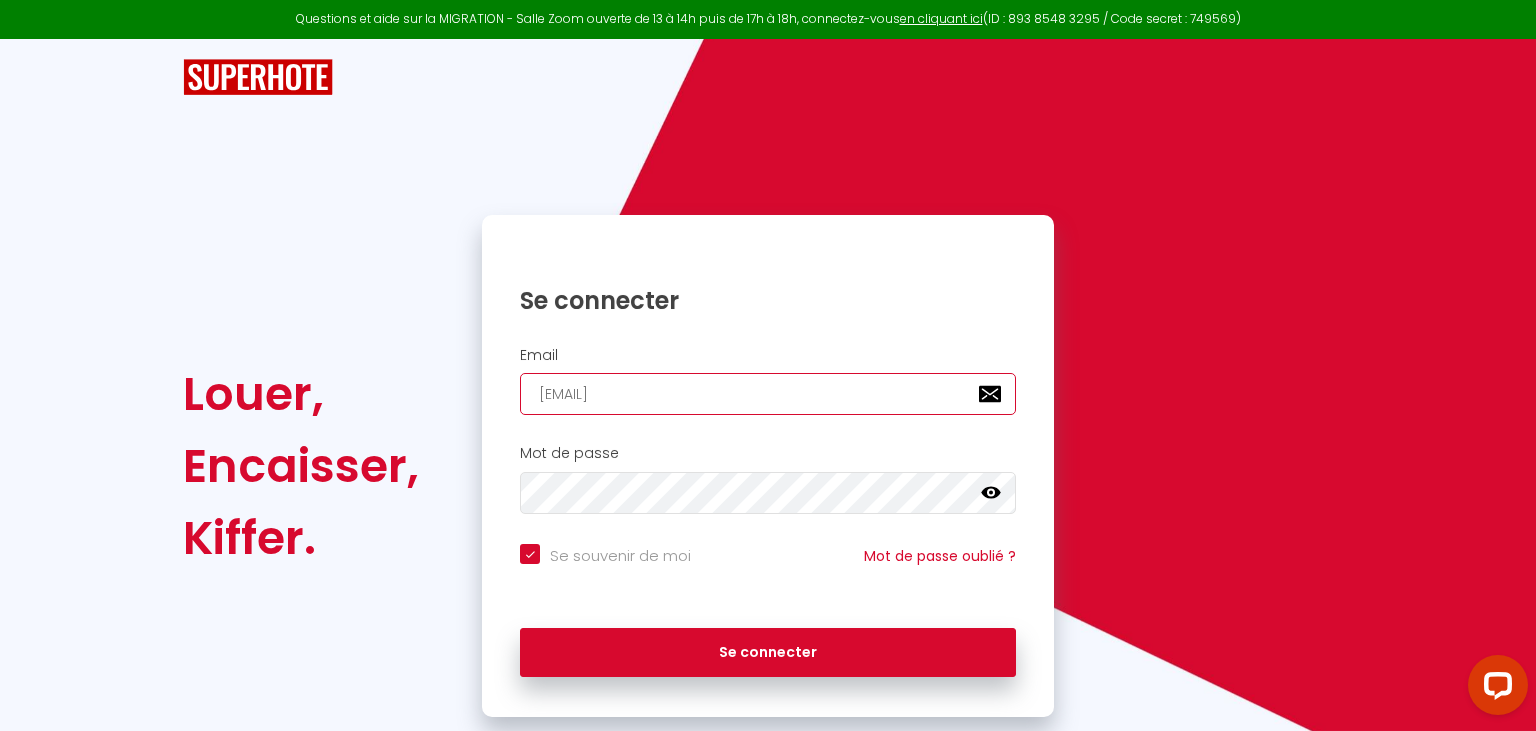 checkbox on "true" 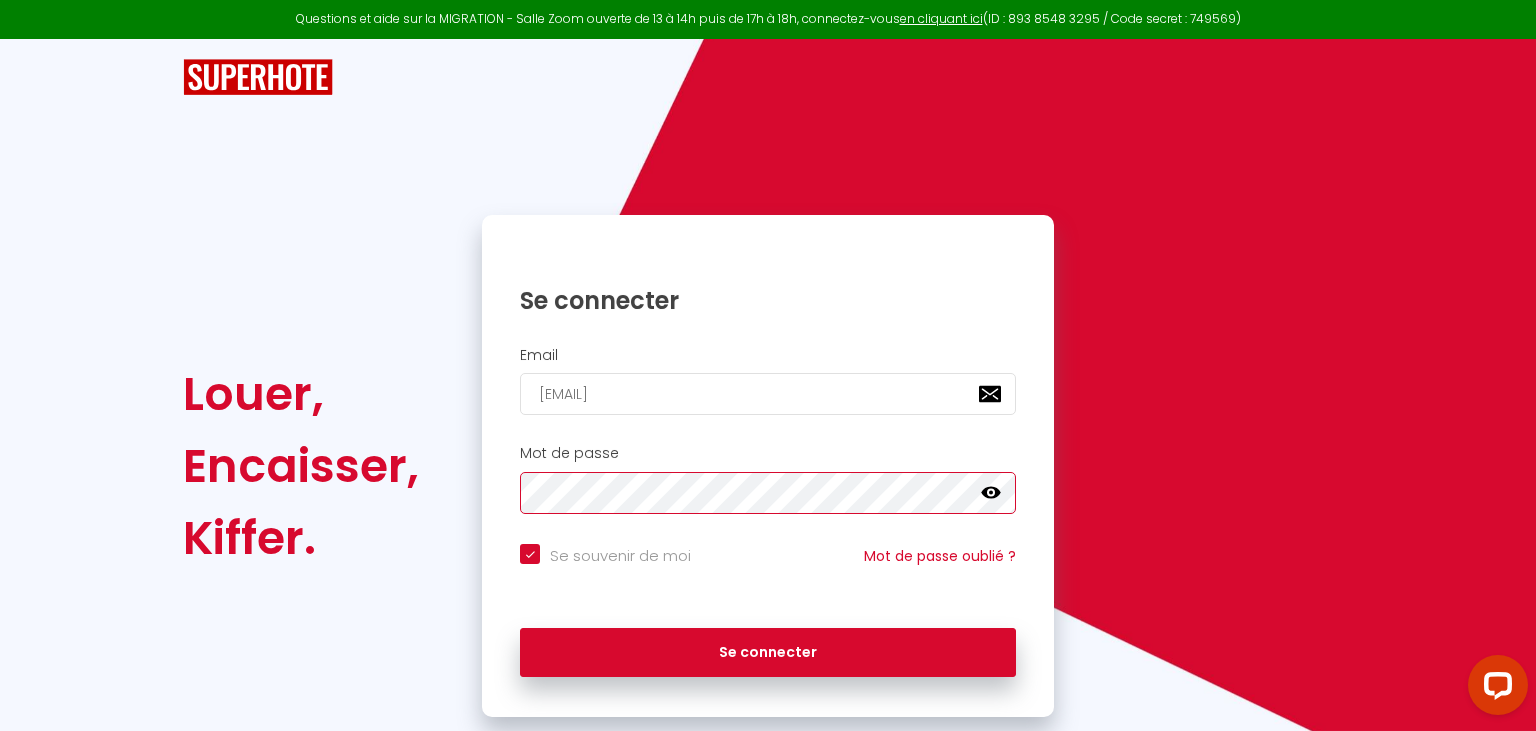 click on "Se connecter" at bounding box center [768, 653] 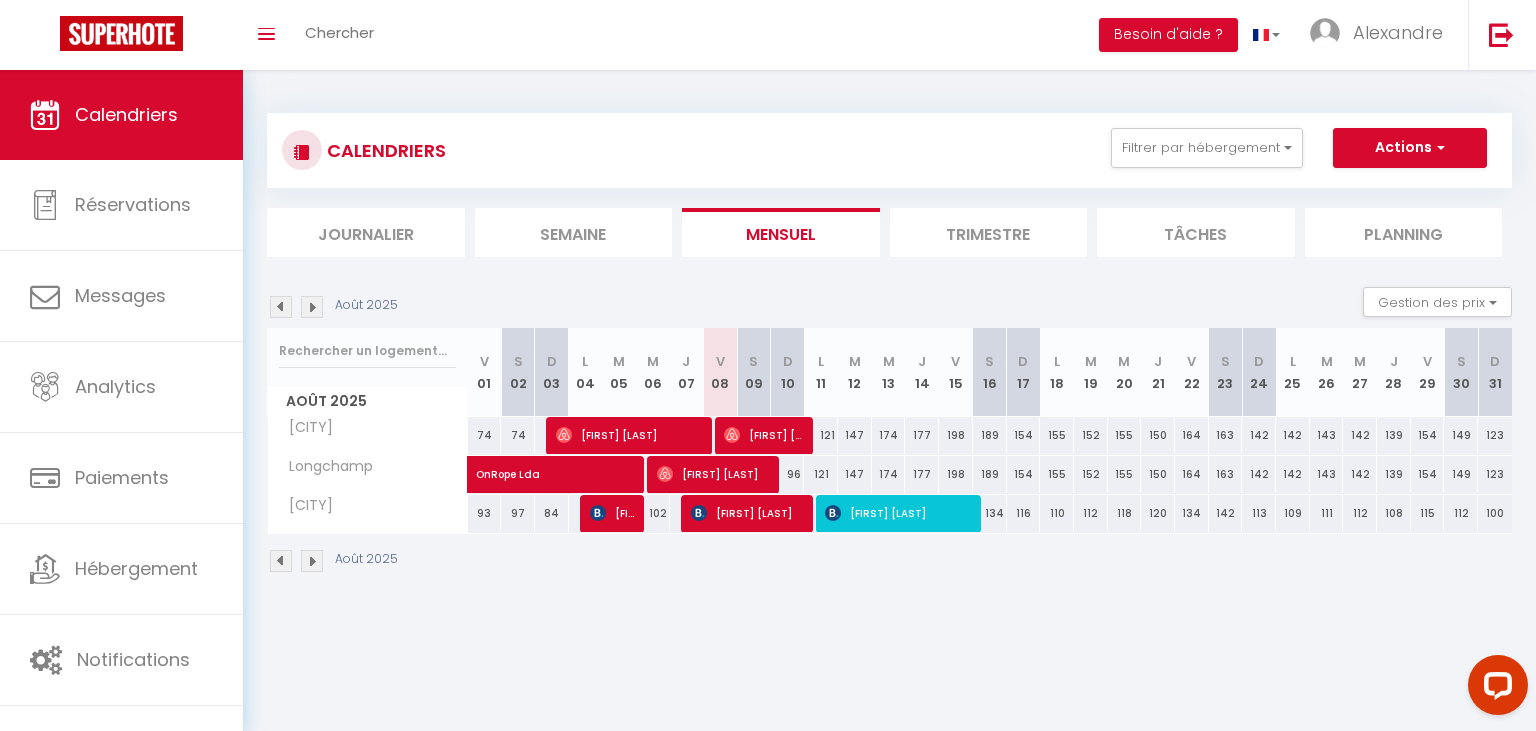 click on "Août 2025" at bounding box center [335, 307] 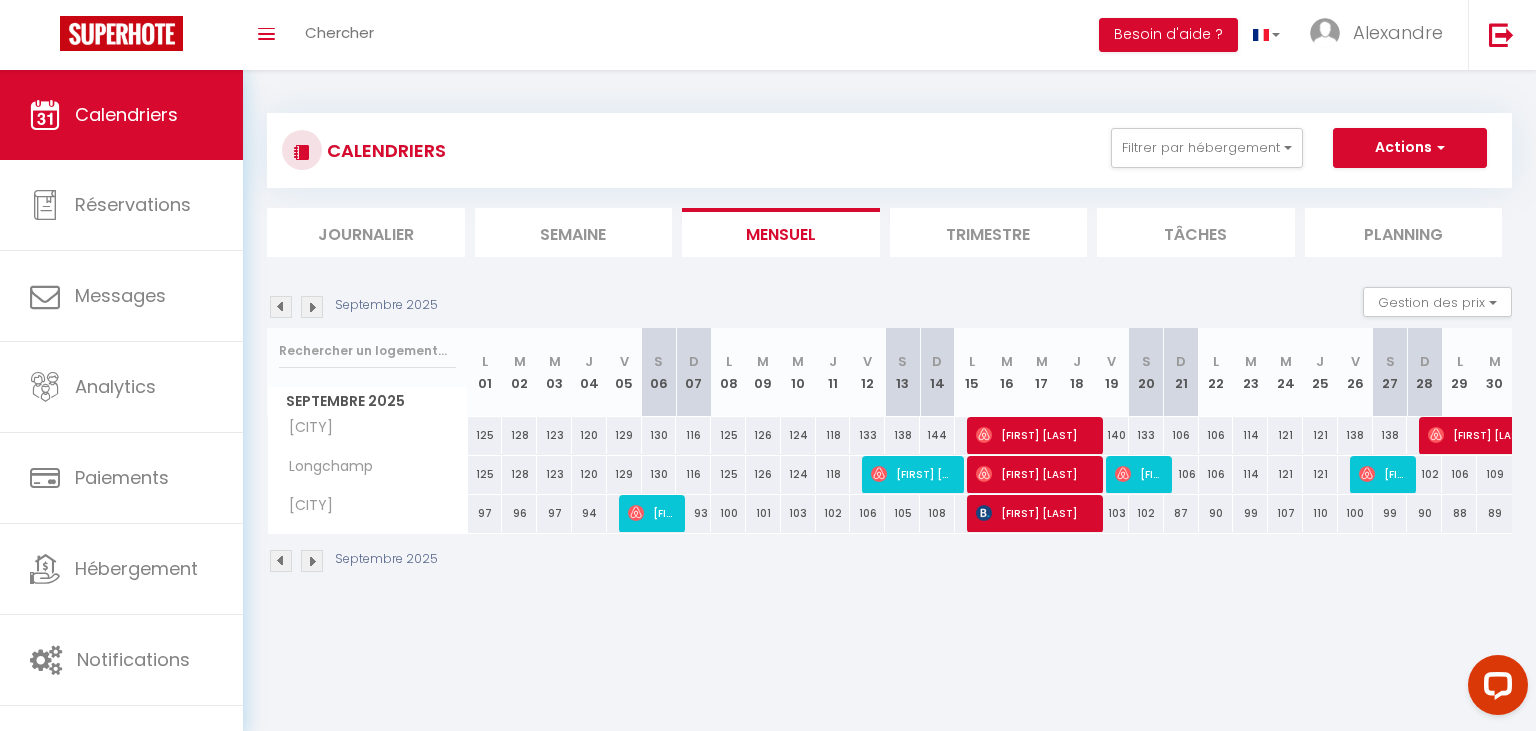 click at bounding box center [312, 307] 